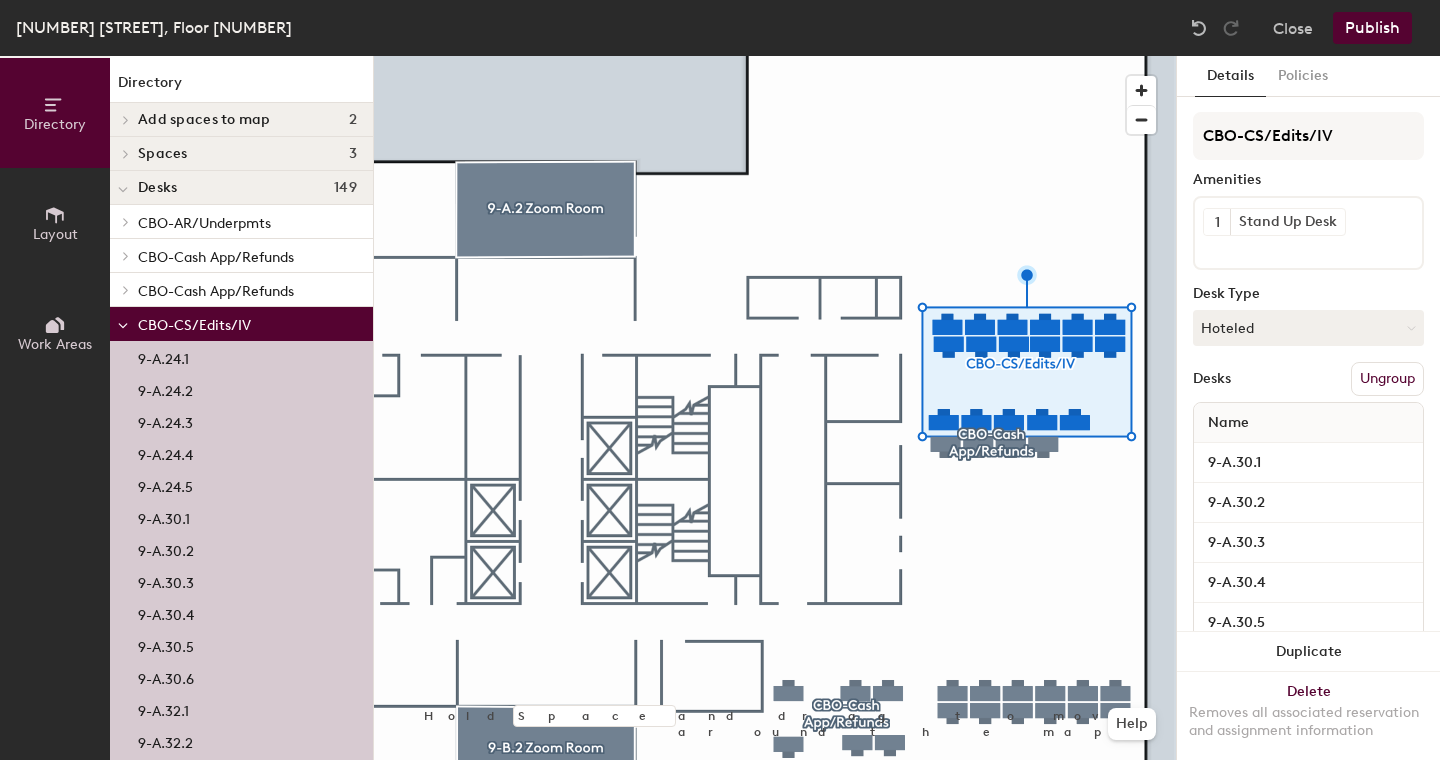 scroll, scrollTop: 0, scrollLeft: 0, axis: both 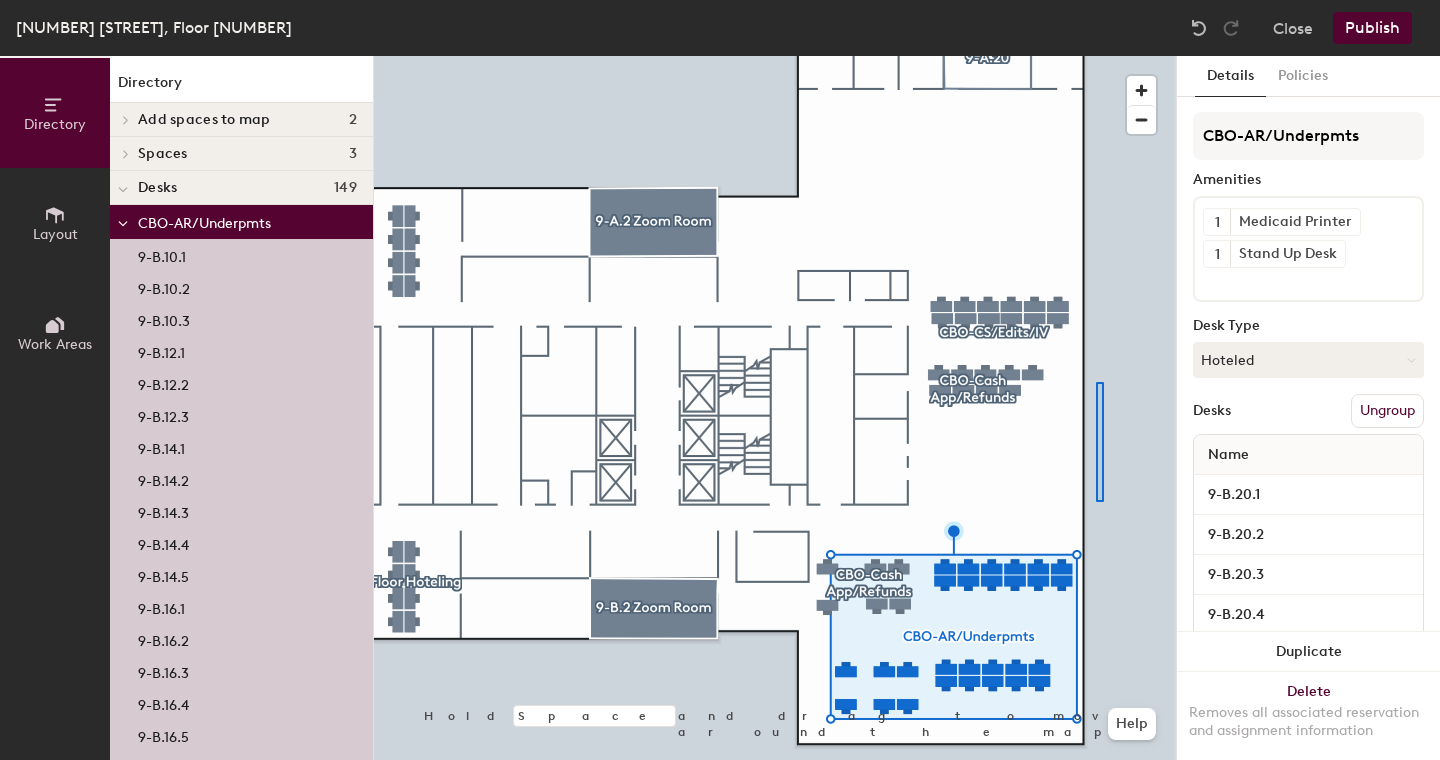 click at bounding box center (775, 56) 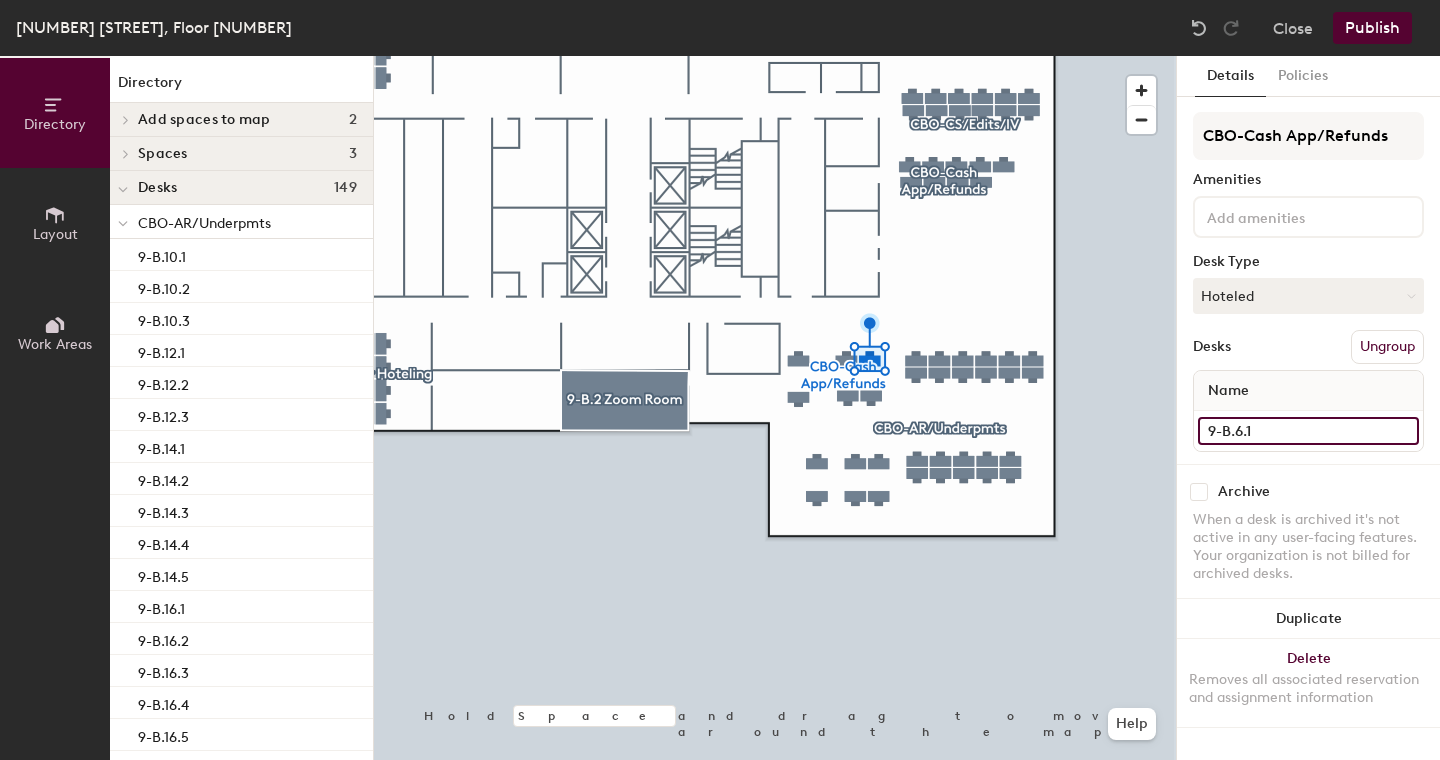 click on "9-B.6.1" at bounding box center (1308, 431) 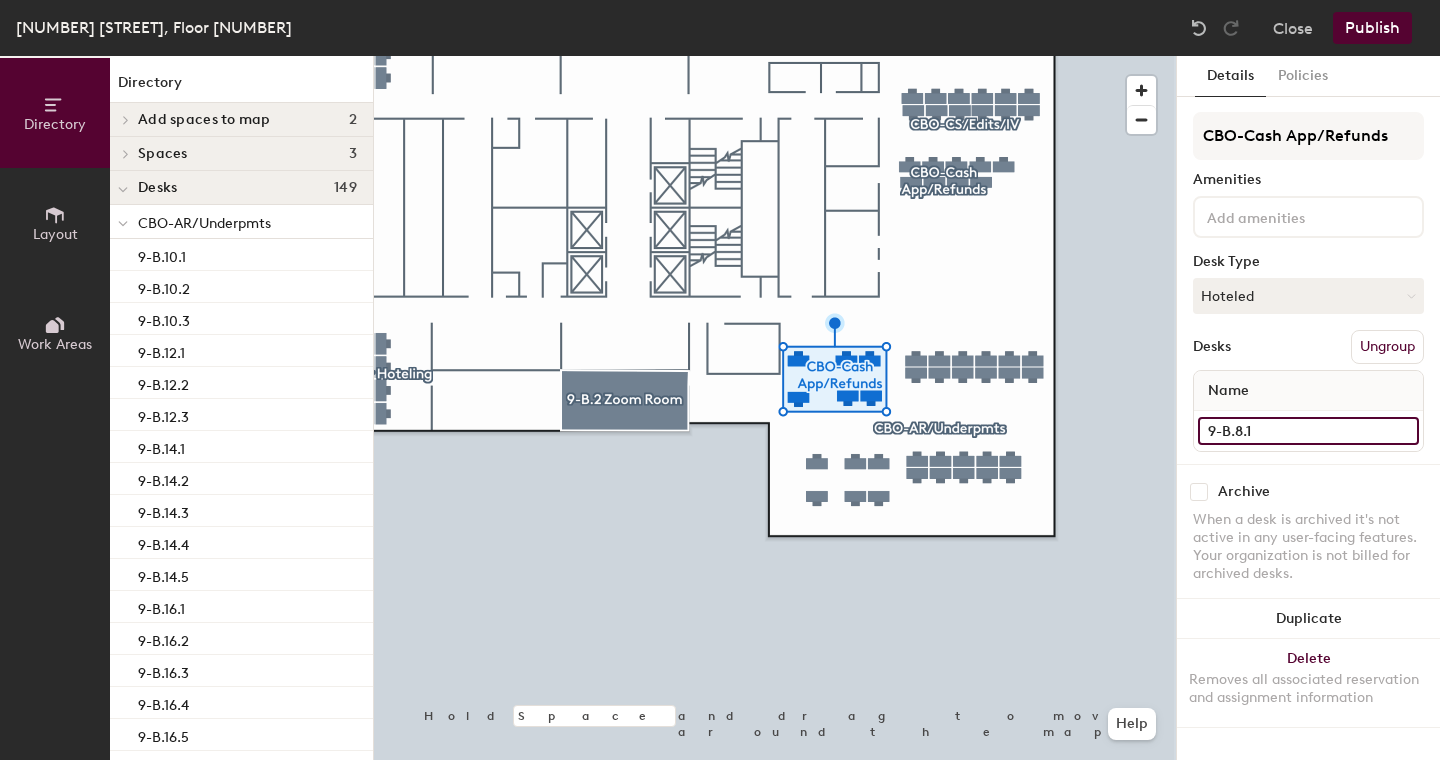 click on "9-B.8.1" at bounding box center [1308, 431] 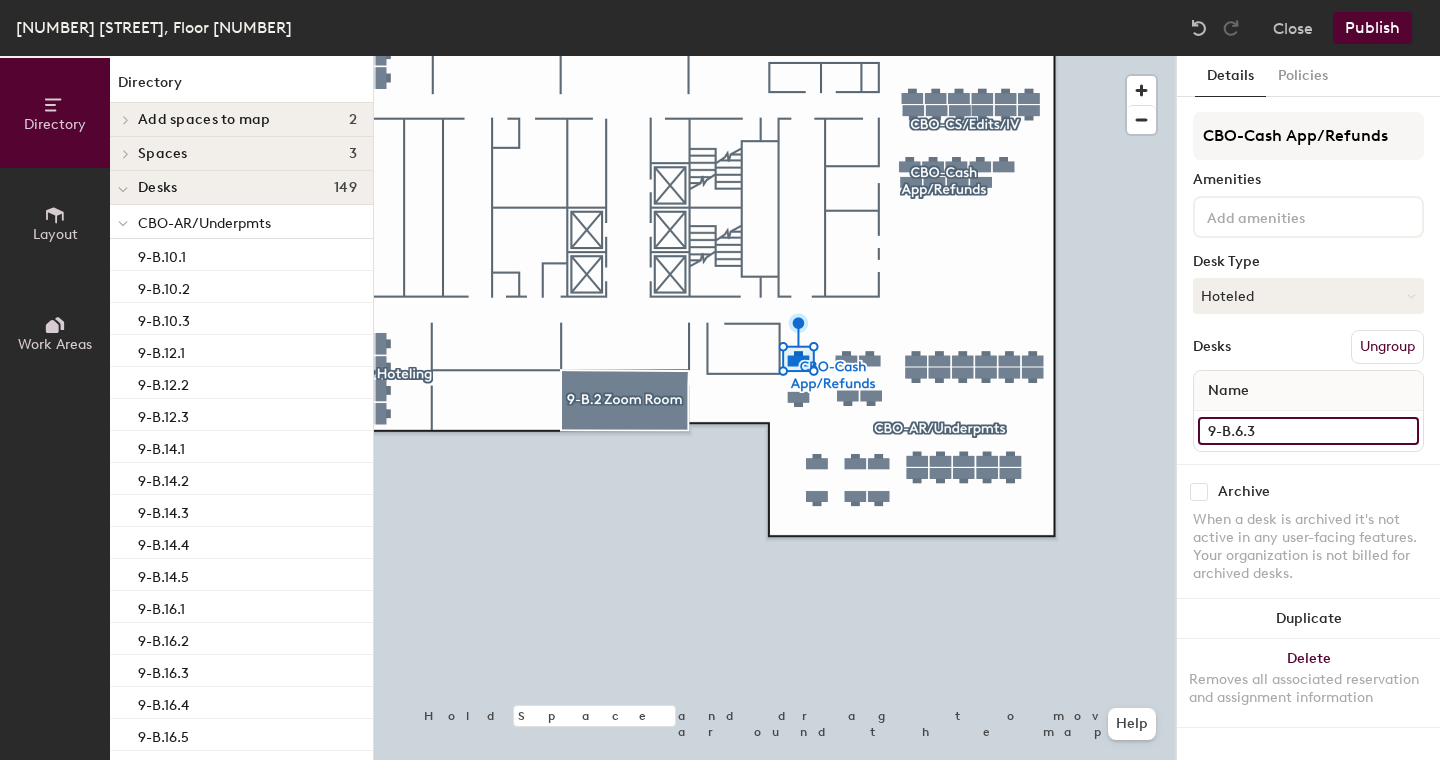 click on "9-B.6.3" at bounding box center (1308, 431) 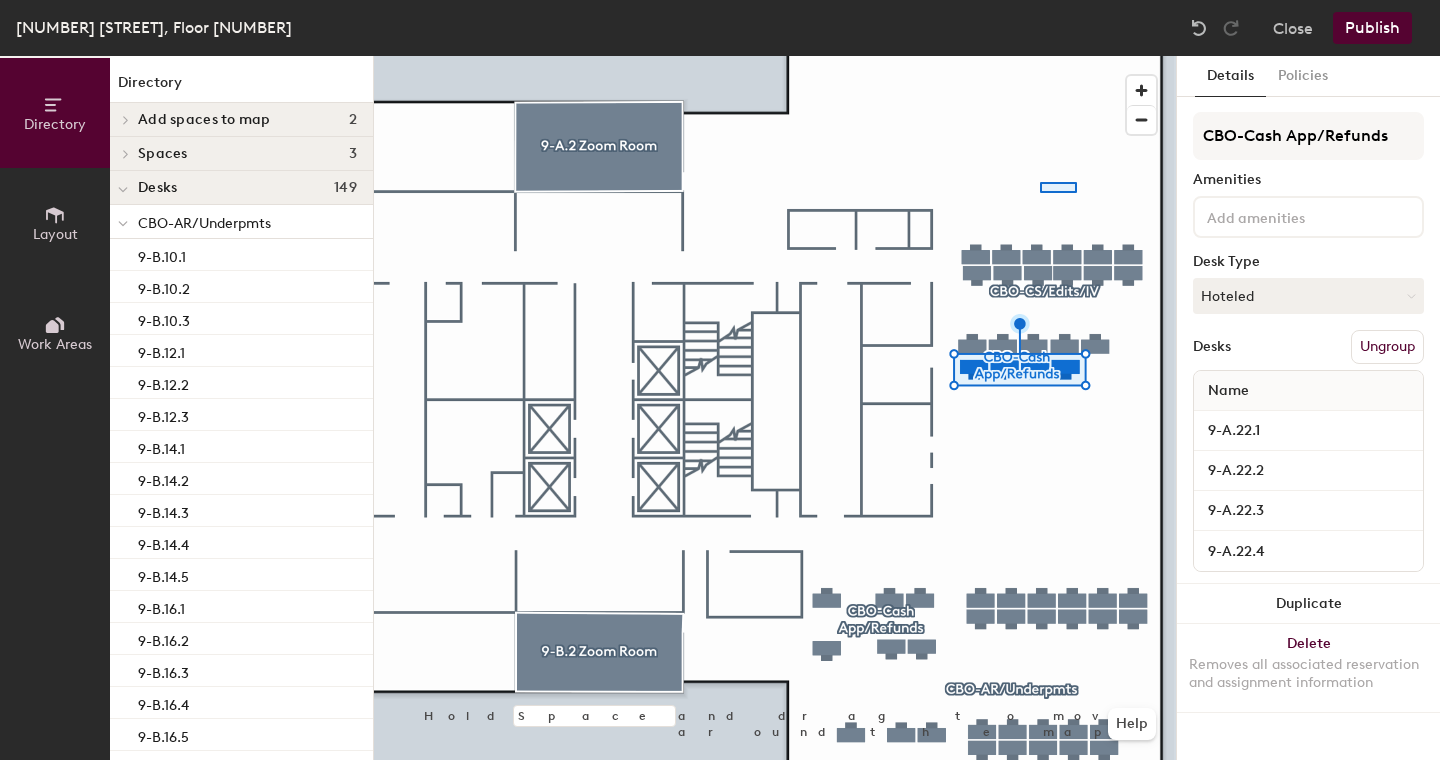 click at bounding box center [775, 56] 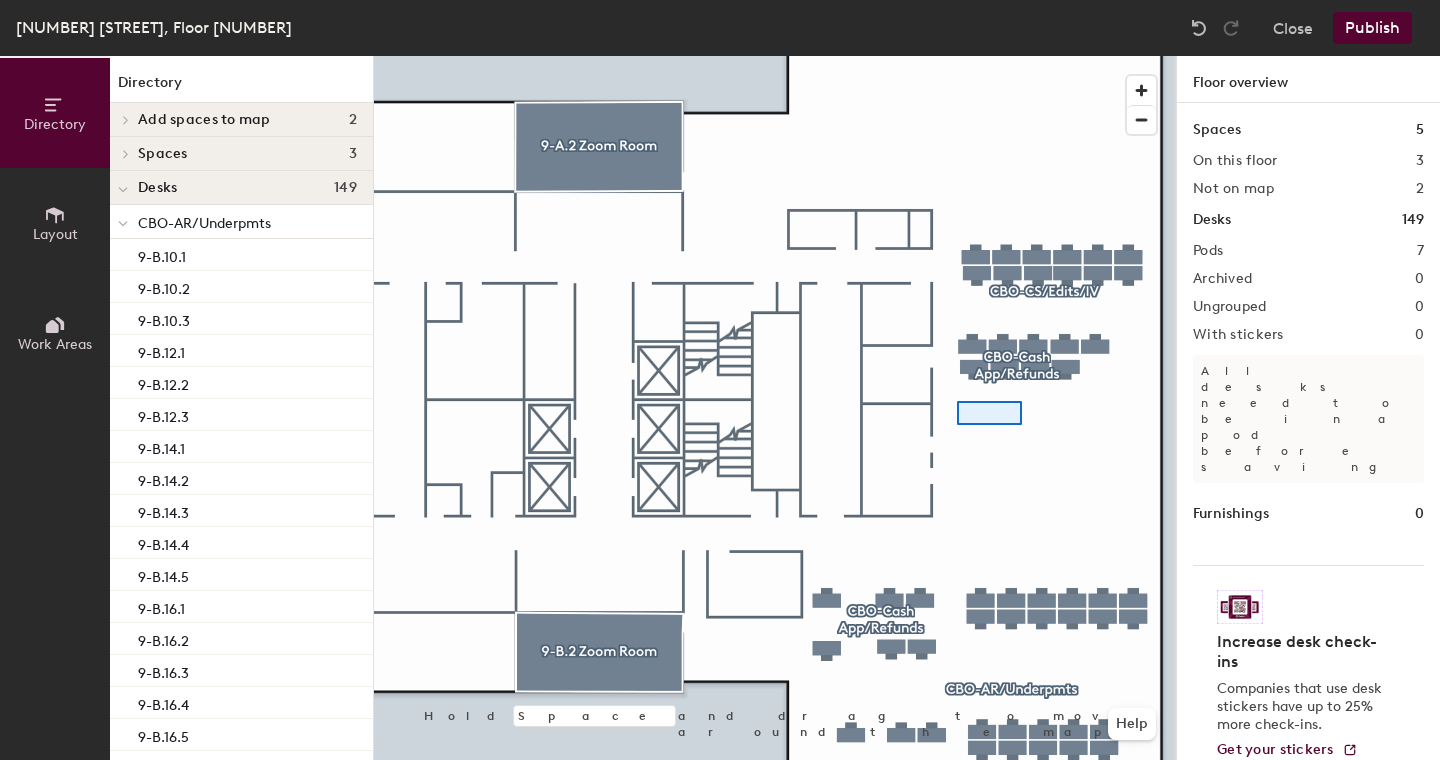 click at bounding box center [775, 56] 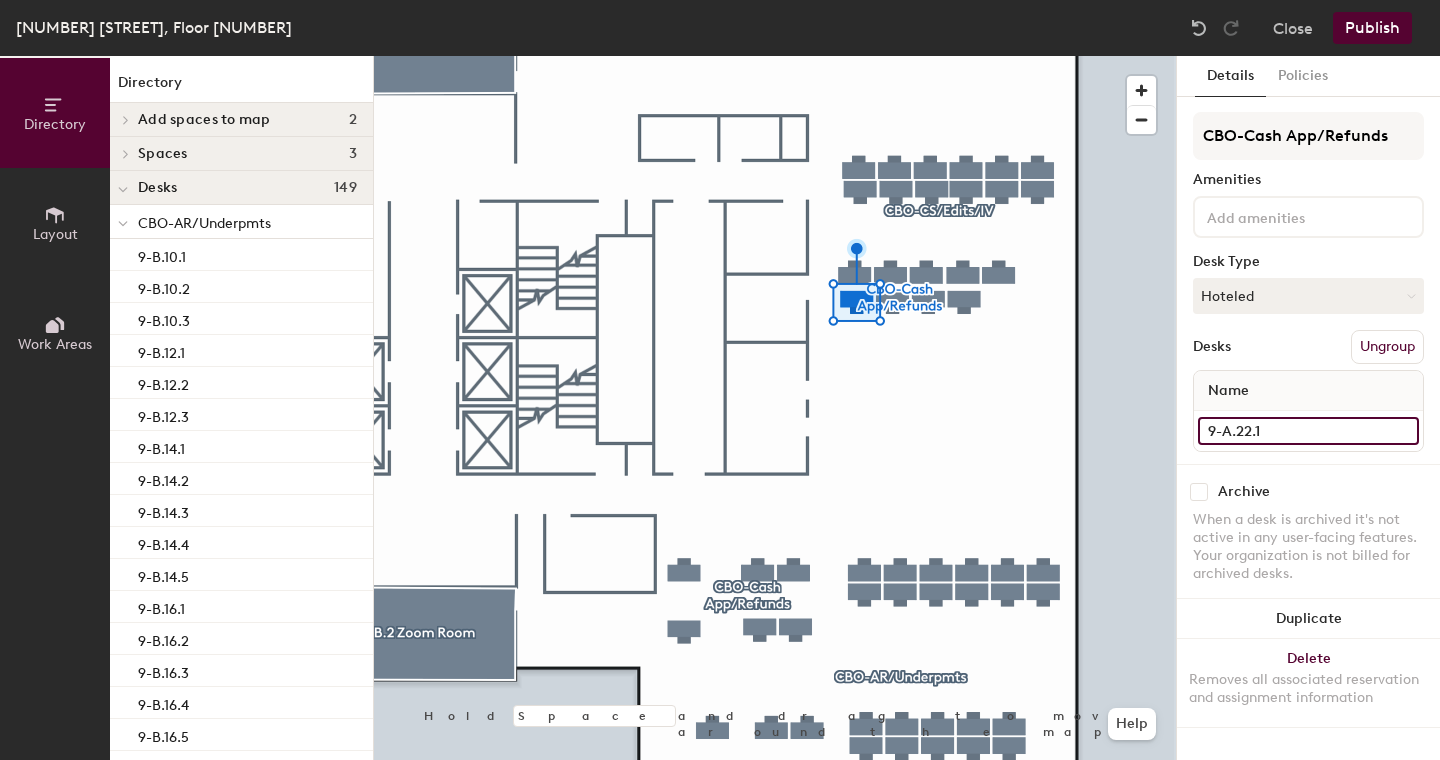 click on "9-A.22.1" at bounding box center [1308, 431] 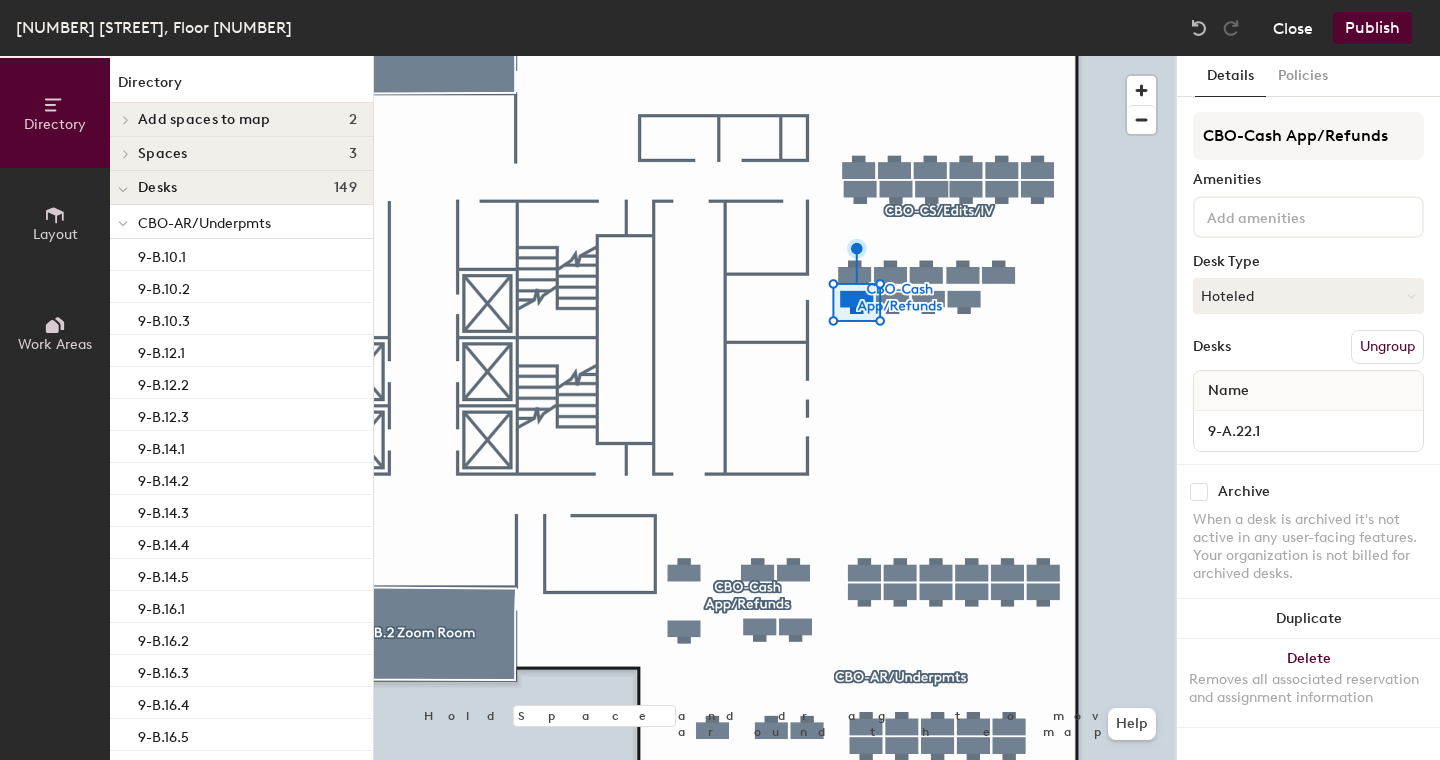 click on "Close" at bounding box center [1293, 28] 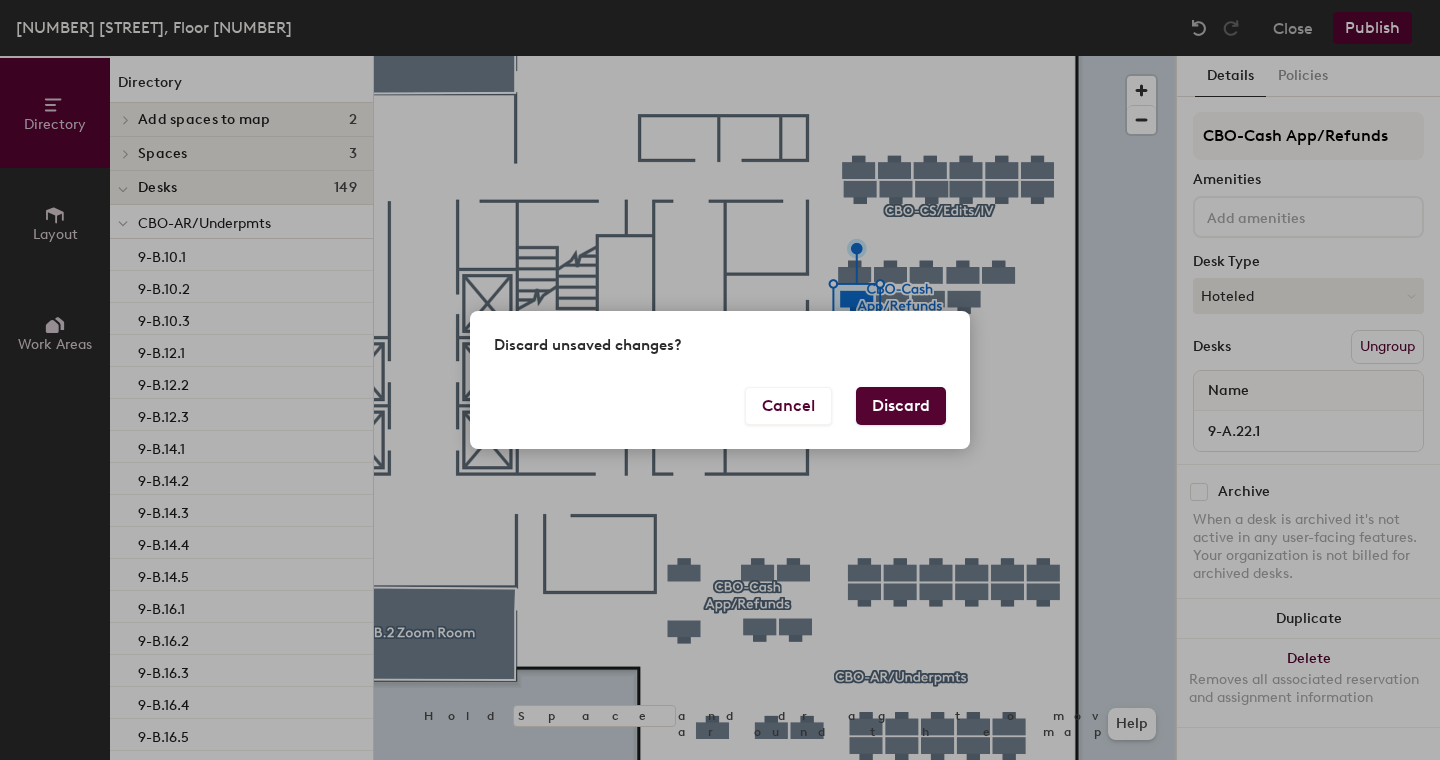 click on "Discard" at bounding box center (901, 406) 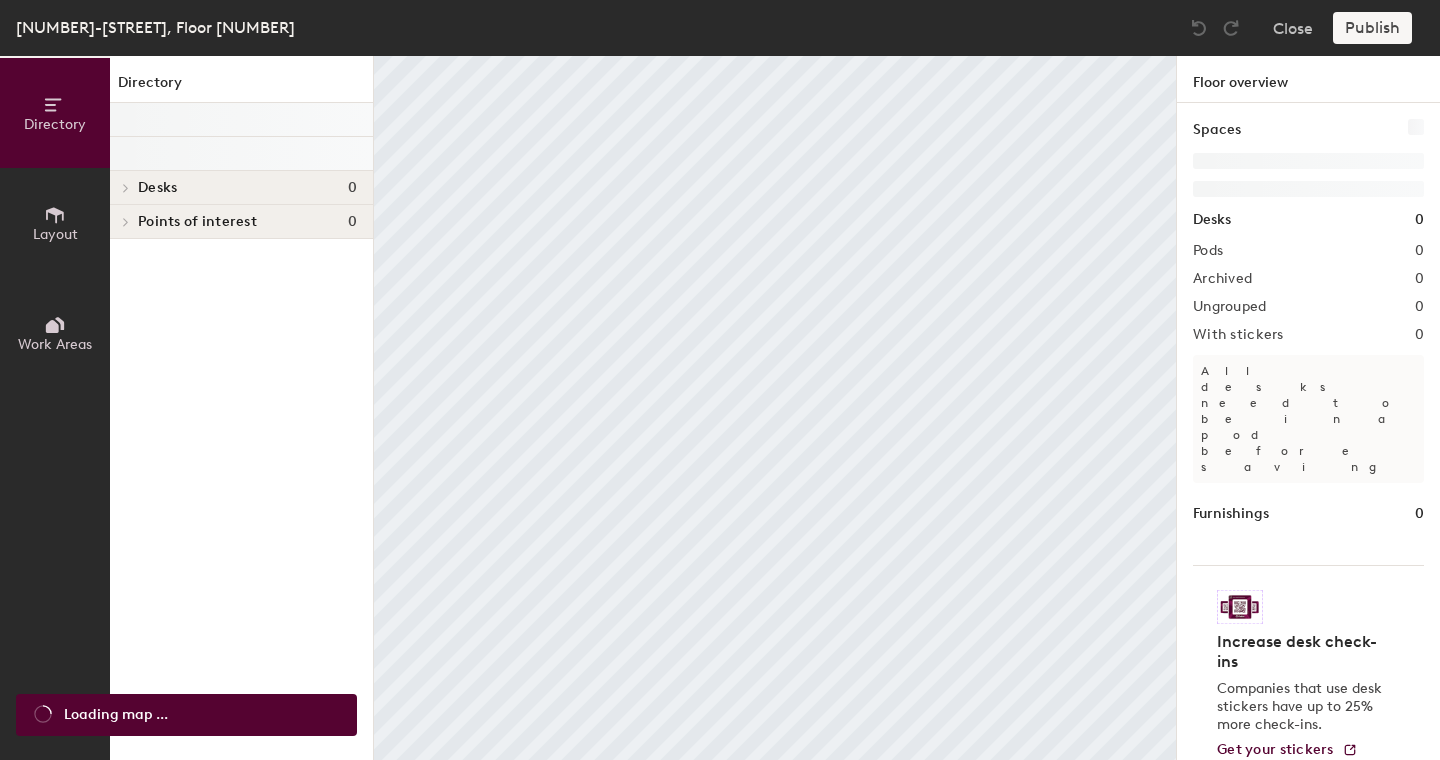 scroll, scrollTop: 0, scrollLeft: 0, axis: both 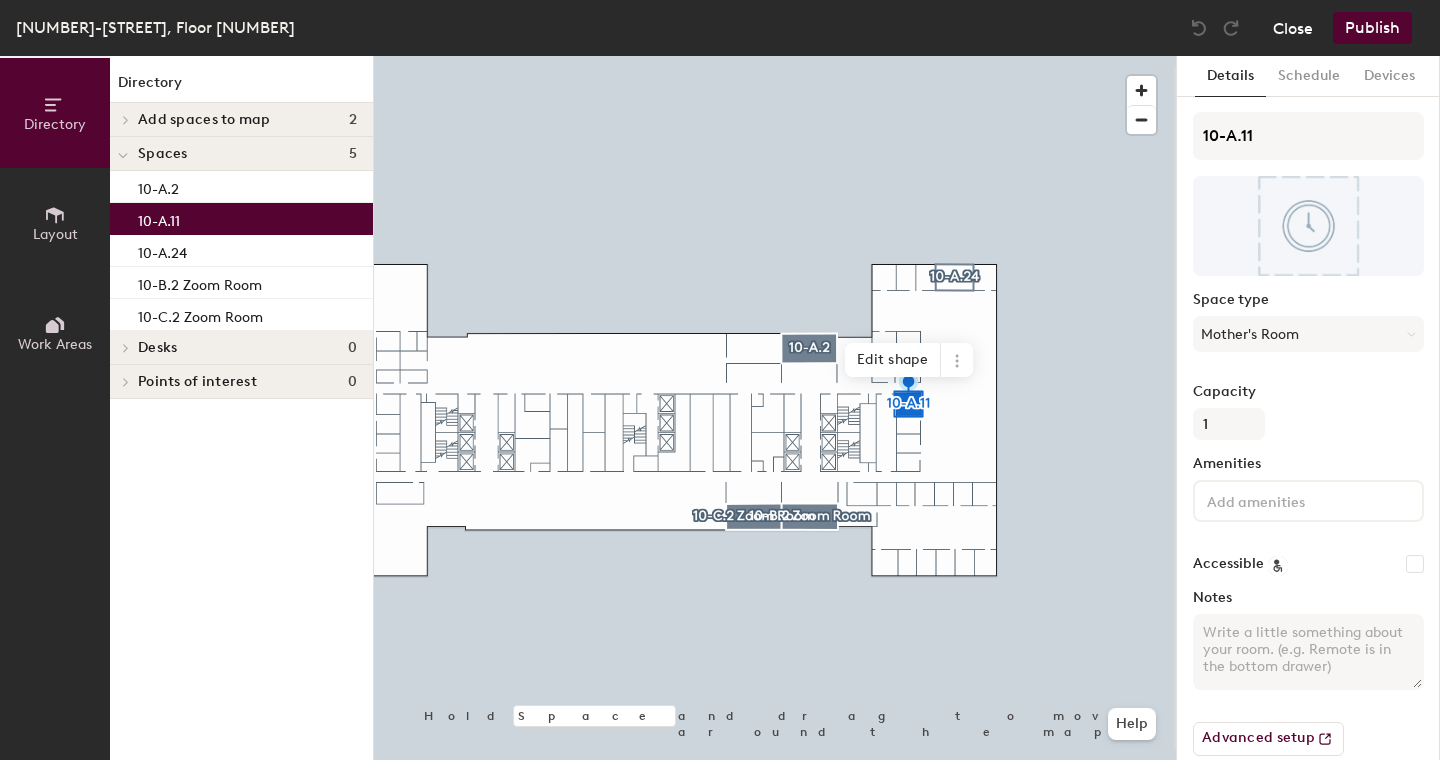 click on "Close" at bounding box center [1293, 28] 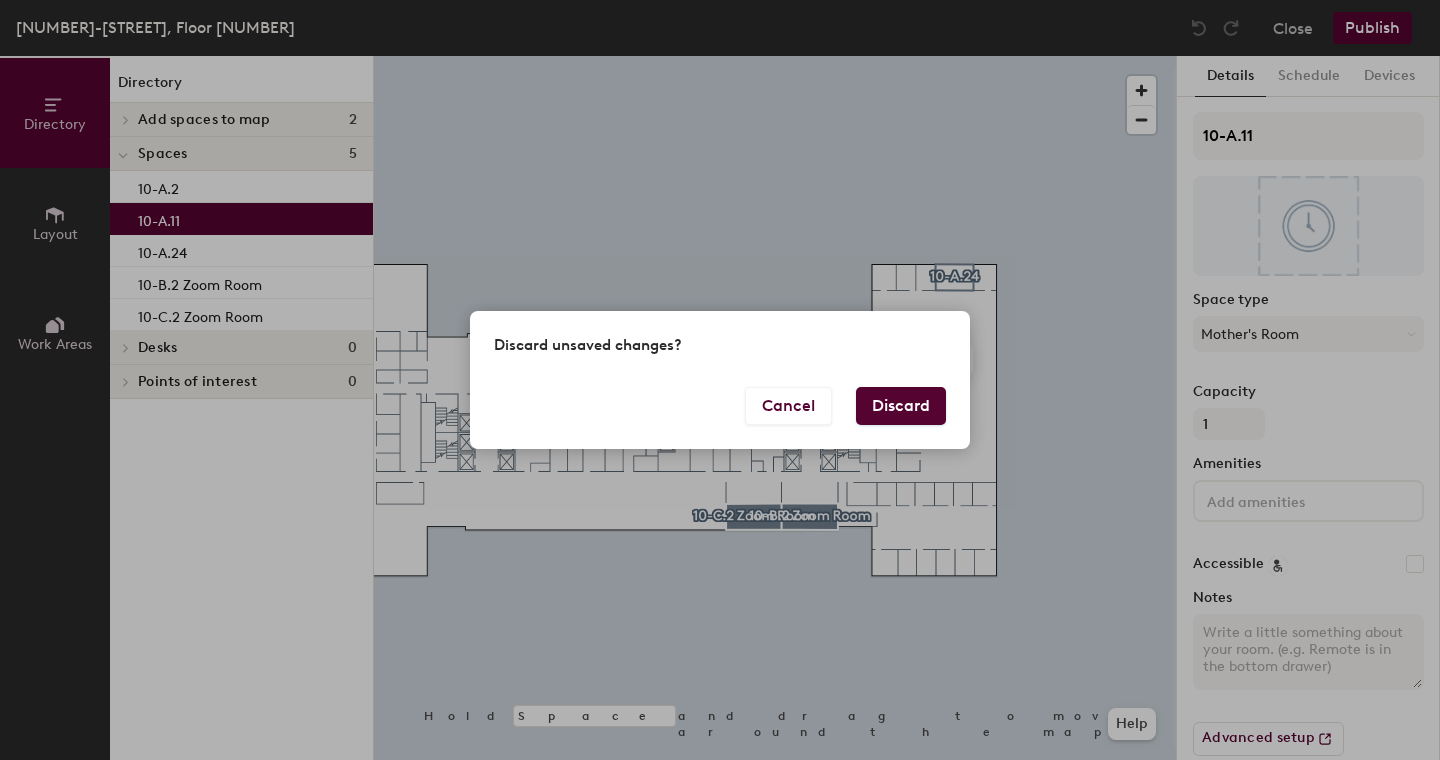 click on "Discard" at bounding box center [901, 406] 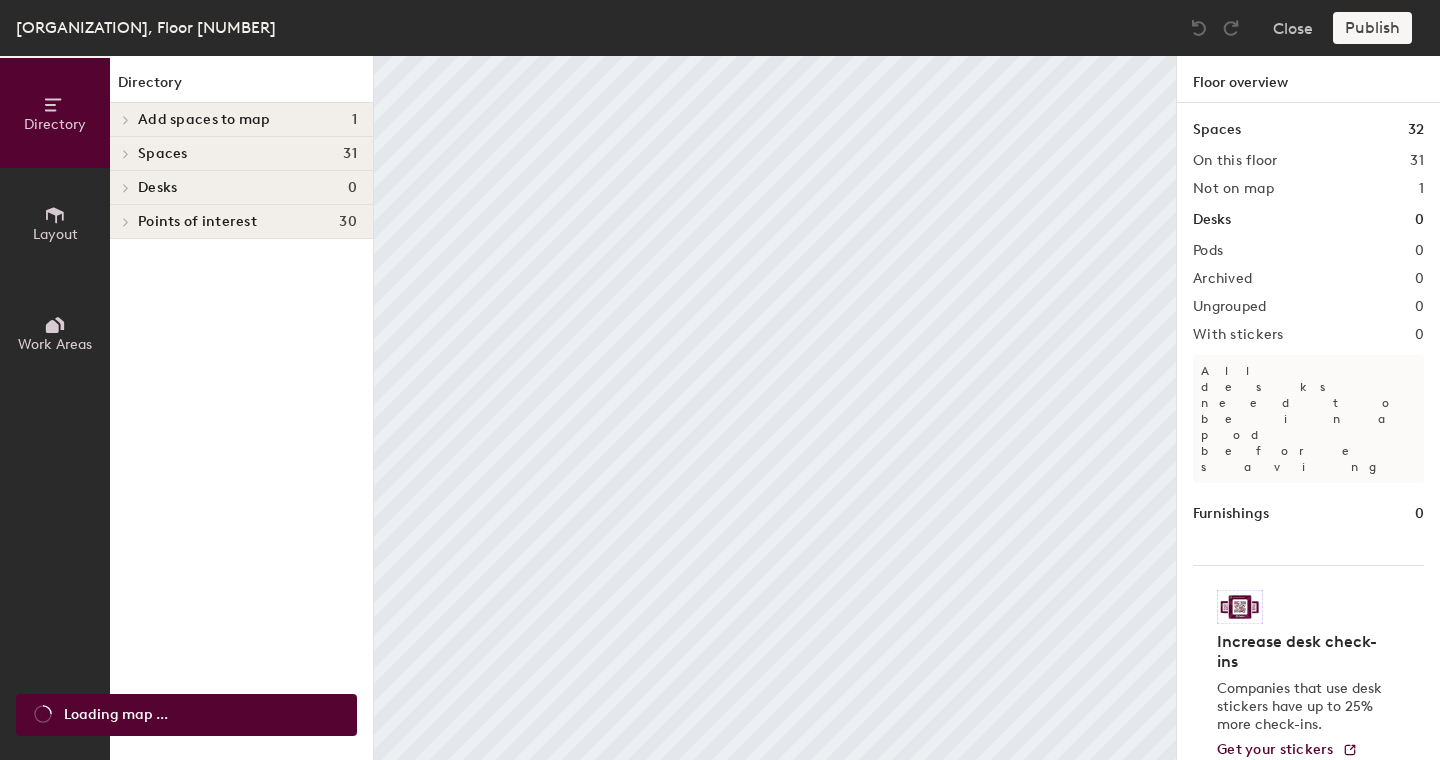 scroll, scrollTop: 0, scrollLeft: 0, axis: both 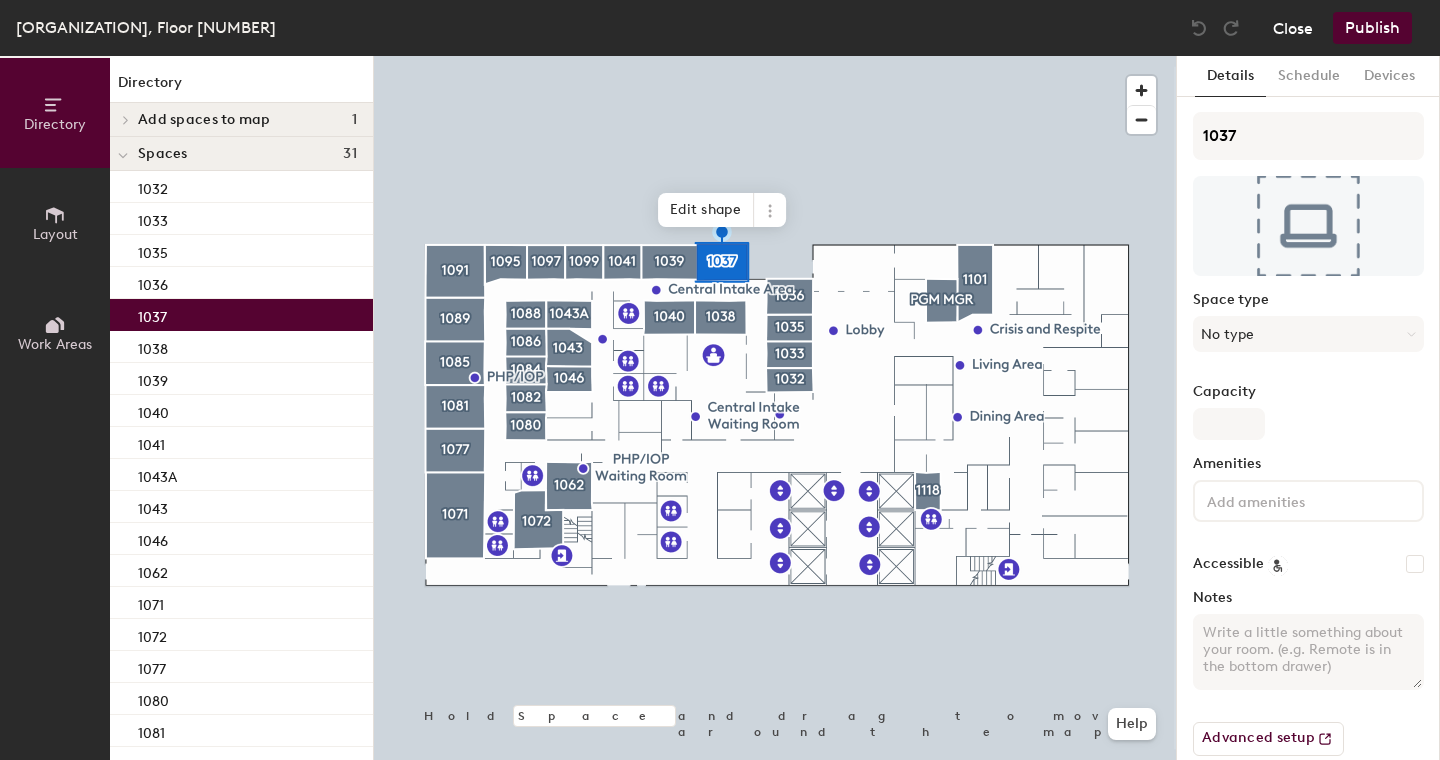 click on "Close" at bounding box center (1293, 28) 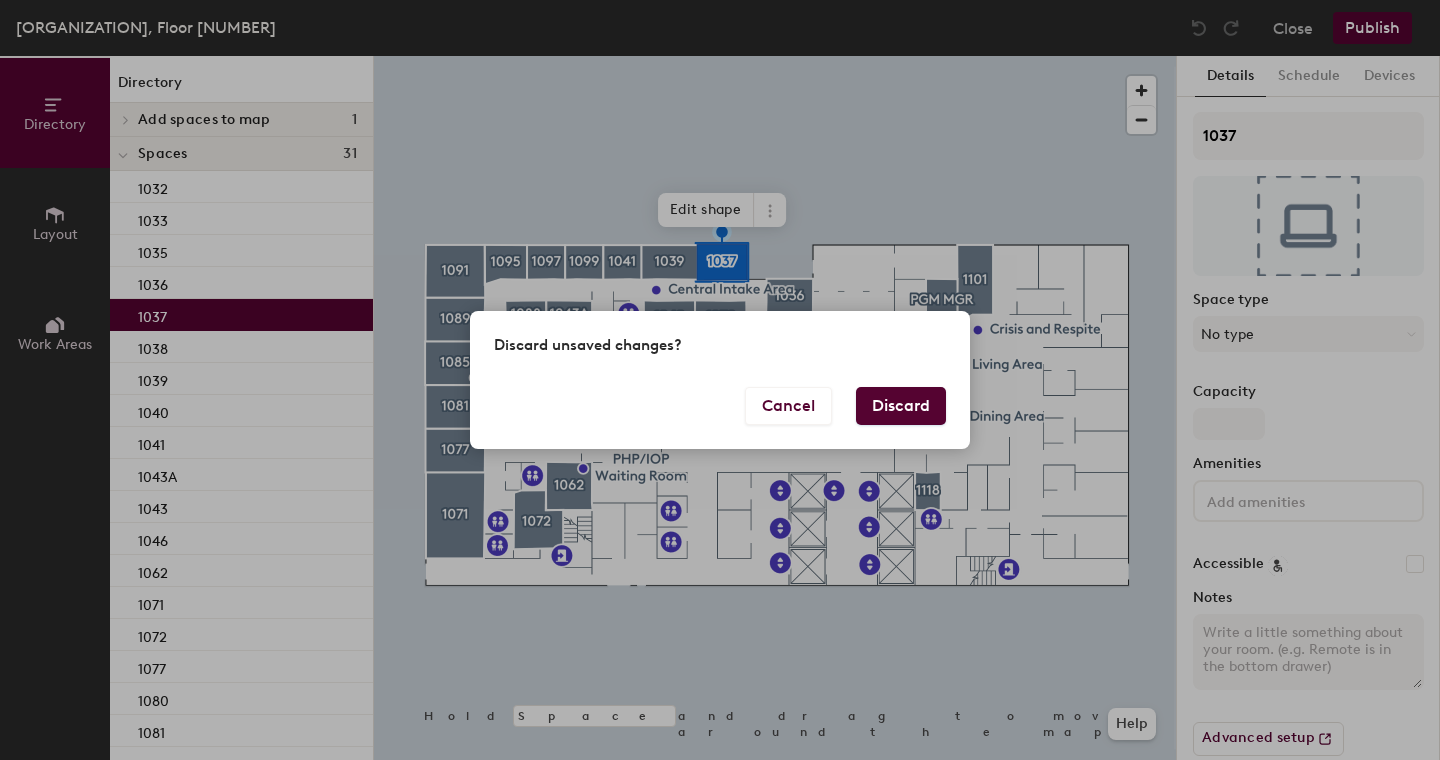 click on "Discard" at bounding box center [901, 406] 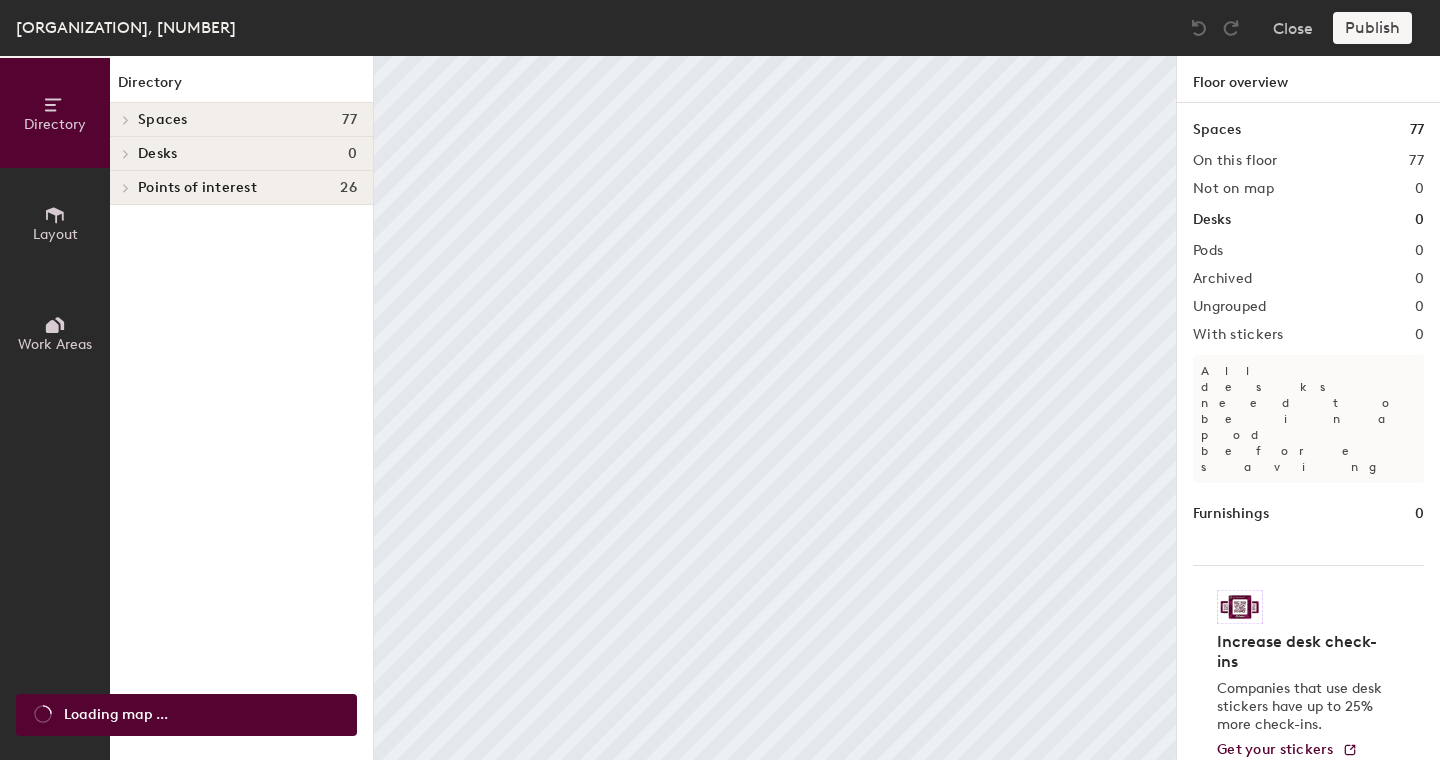 scroll, scrollTop: 0, scrollLeft: 0, axis: both 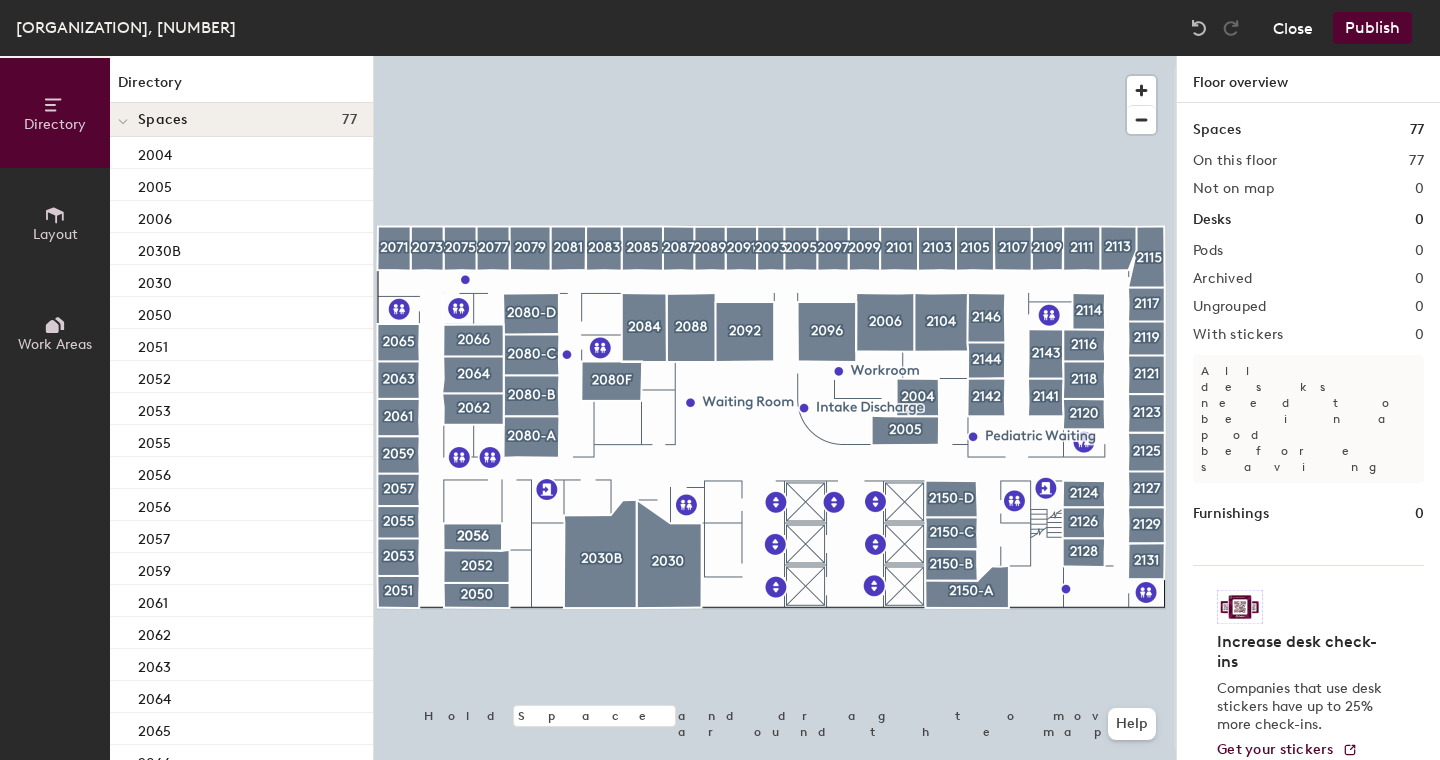 click on "Close" at bounding box center [1293, 28] 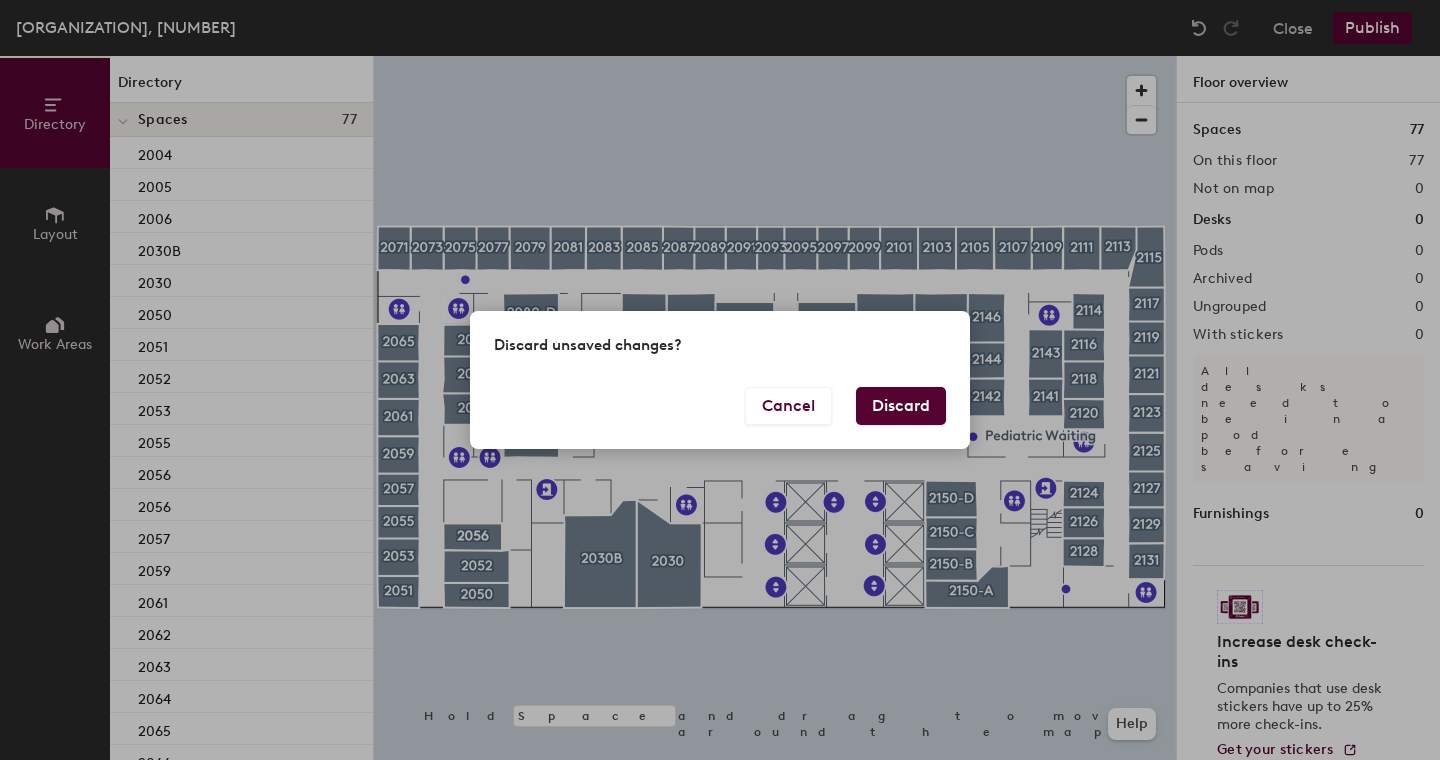 click on "Discard" at bounding box center (901, 406) 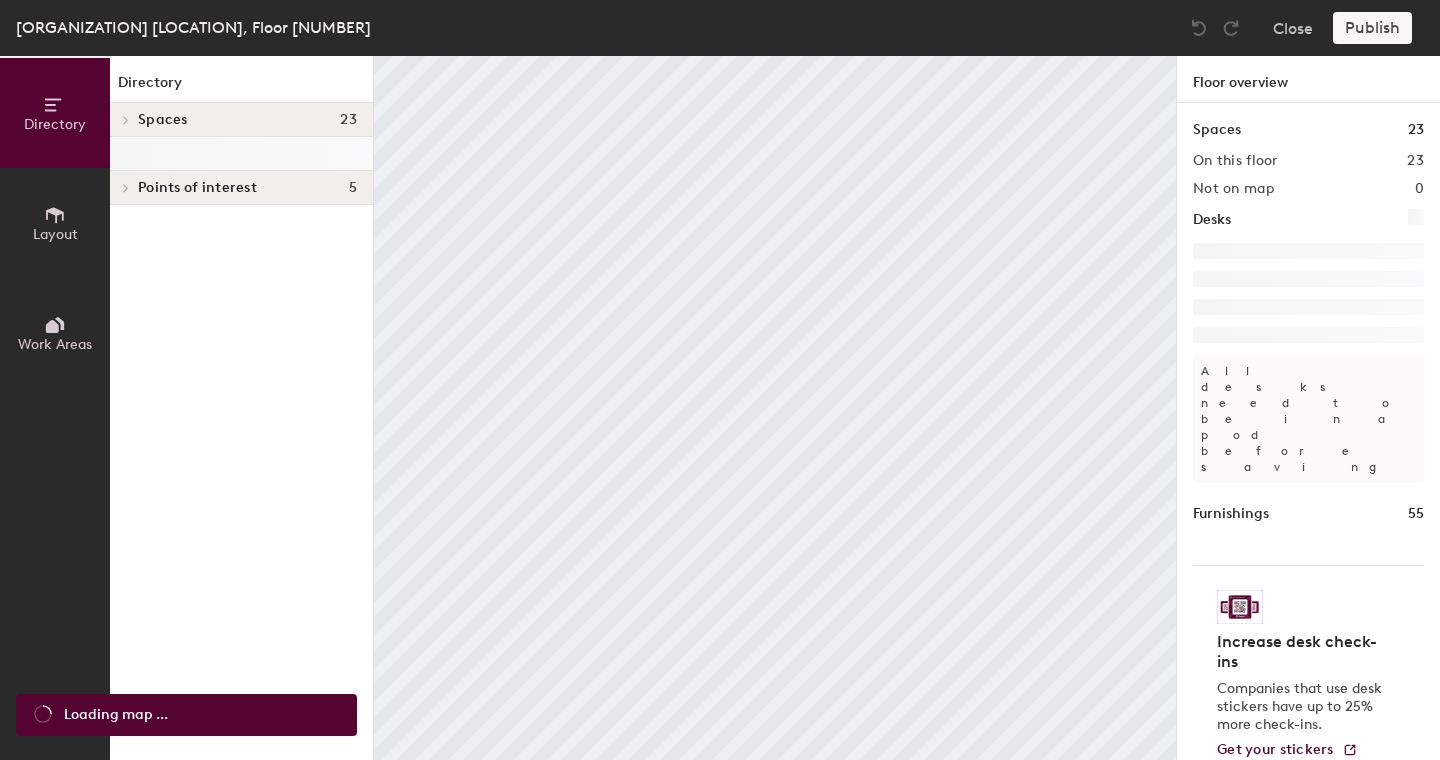 scroll, scrollTop: 0, scrollLeft: 0, axis: both 